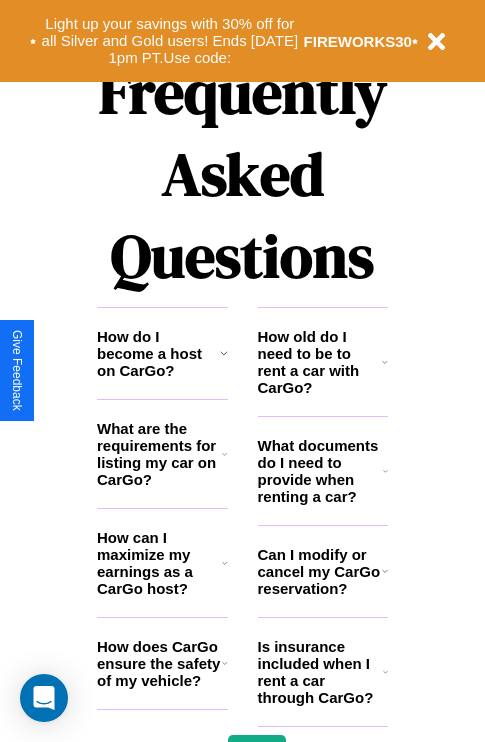 scroll, scrollTop: 2423, scrollLeft: 0, axis: vertical 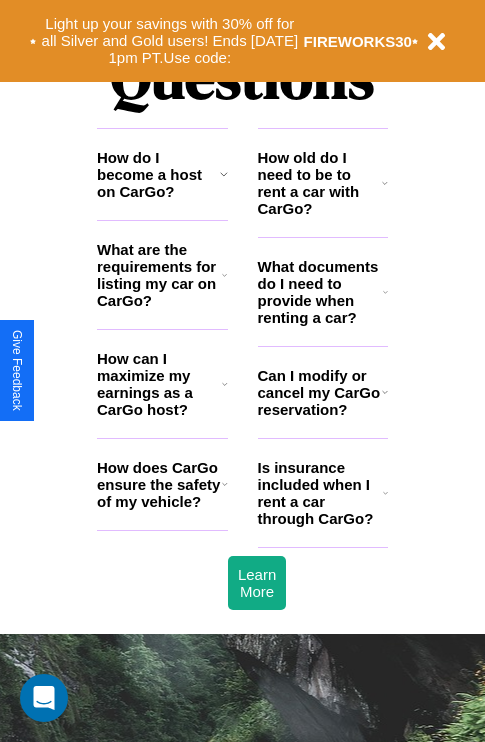 click on "How old do I need to be to rent a car with CarGo?" at bounding box center [320, 183] 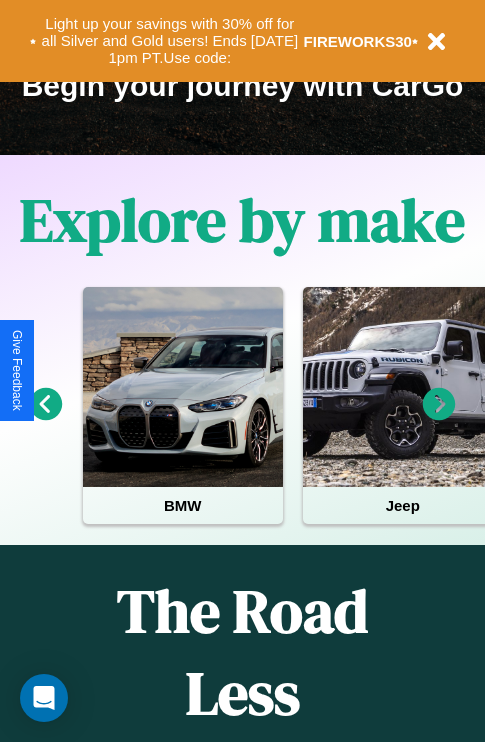 scroll, scrollTop: 308, scrollLeft: 0, axis: vertical 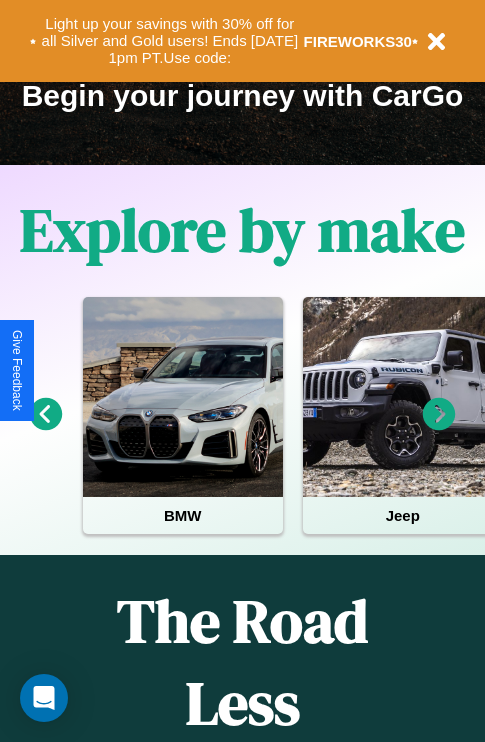 click 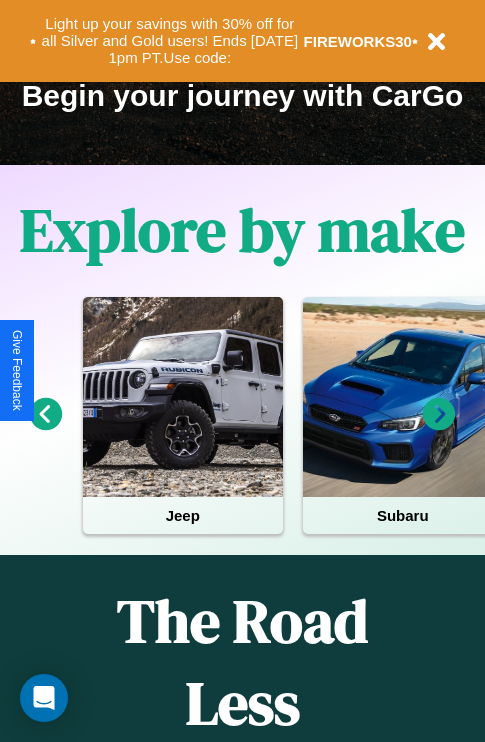 click 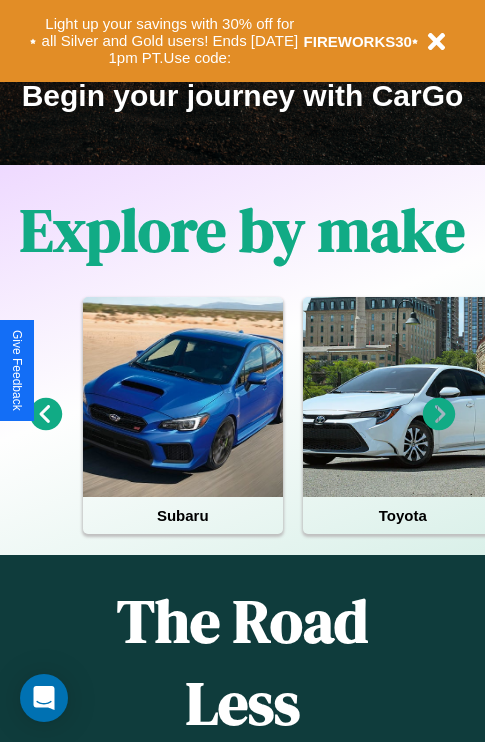 click 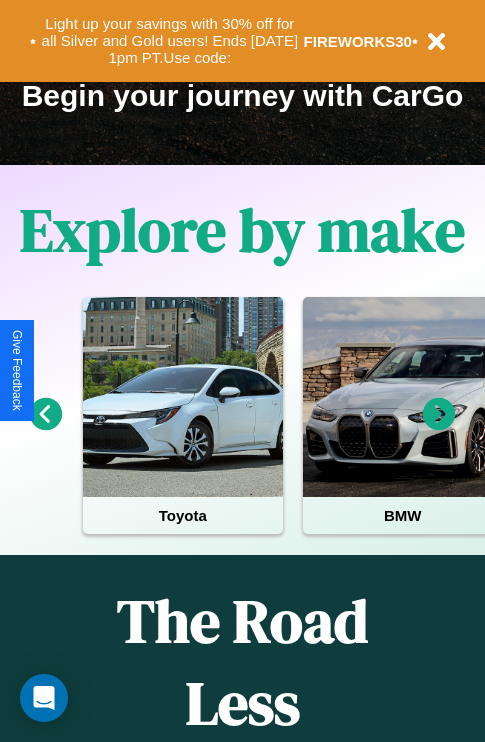 click 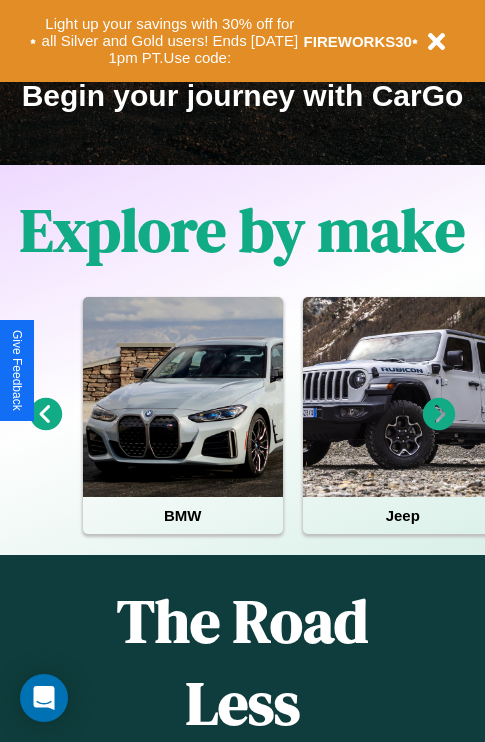 click 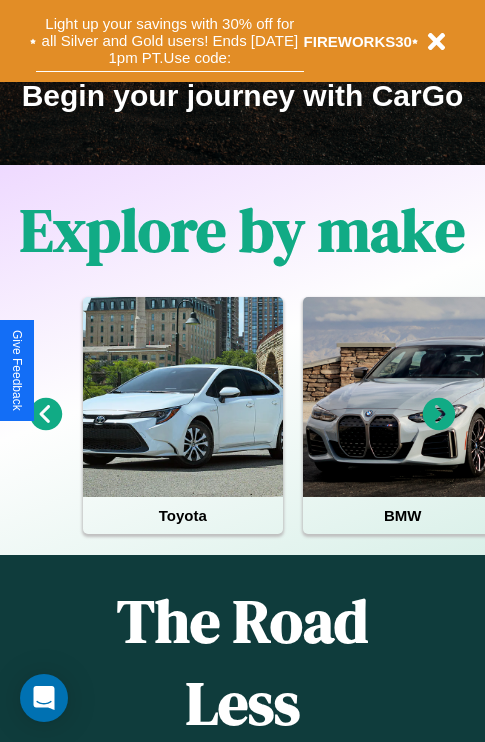 click on "Light up your savings with 30% off for all Silver and Gold users! Ends [DATE] 1pm PT.  Use code:" at bounding box center [170, 41] 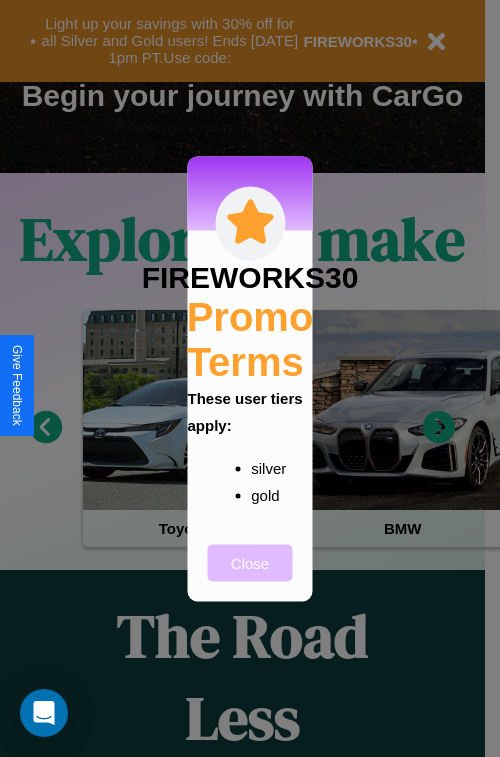 click on "Close" at bounding box center (250, 562) 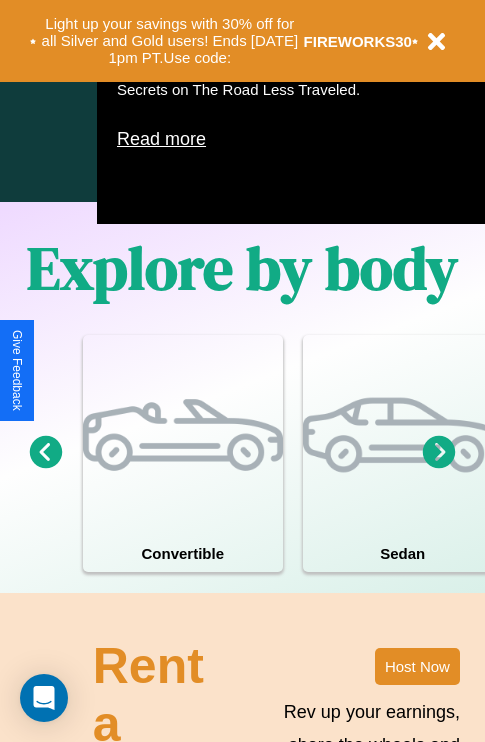 scroll, scrollTop: 1285, scrollLeft: 0, axis: vertical 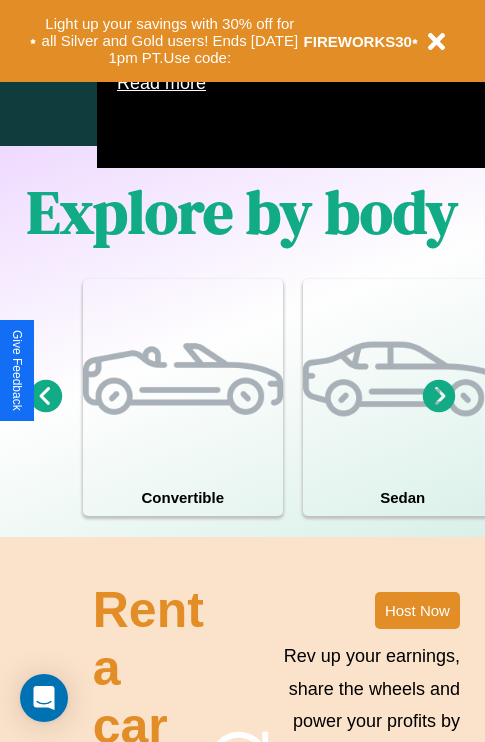 click 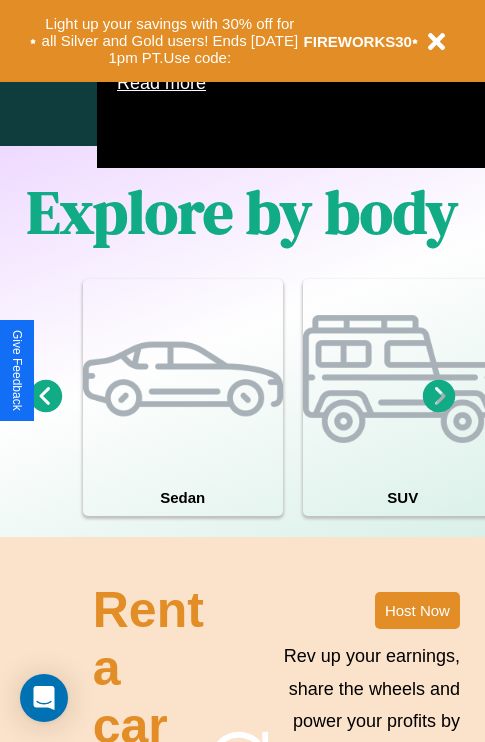 click 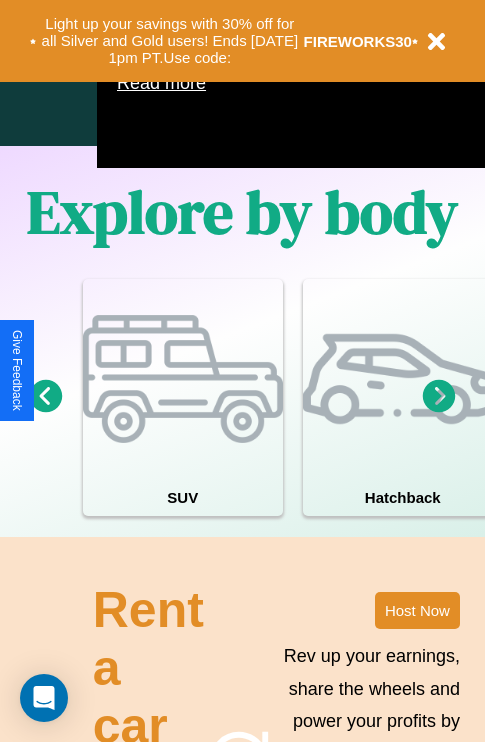 click 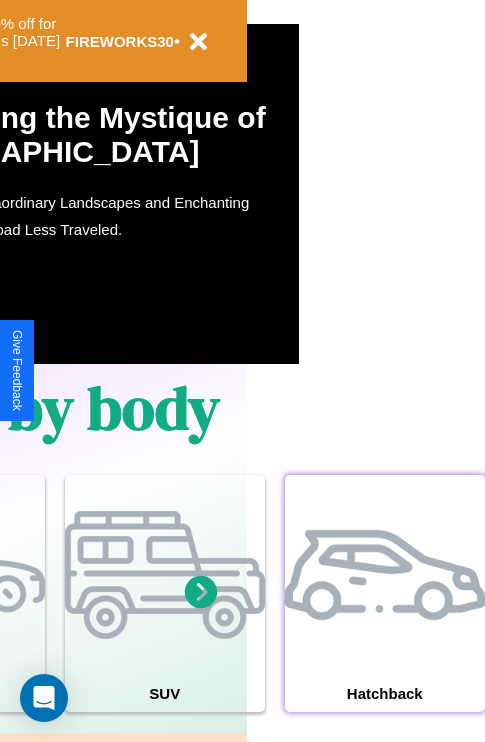 click at bounding box center (385, 575) 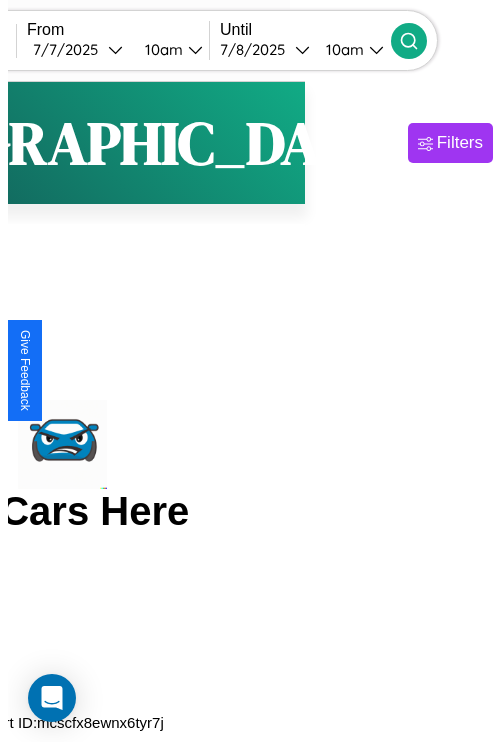 scroll, scrollTop: 0, scrollLeft: 0, axis: both 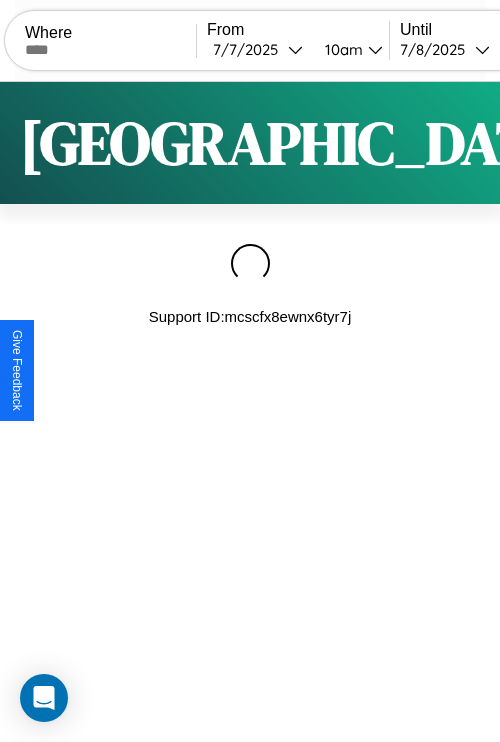 click on "Filters" at bounding box center (640, 143) 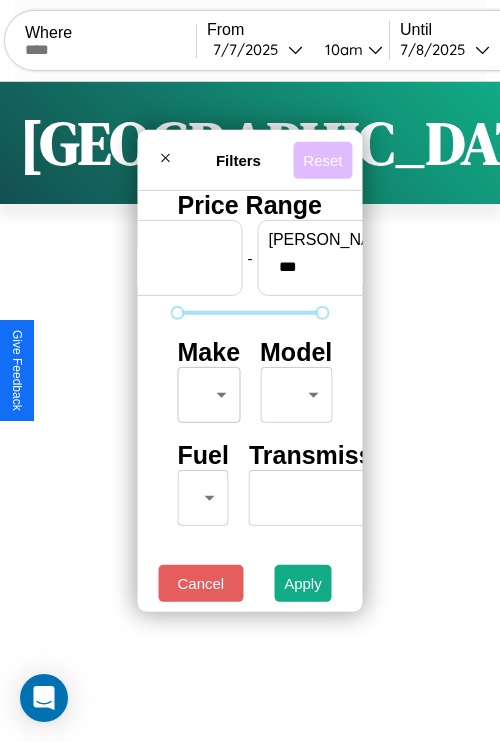 click on "Reset" at bounding box center [322, 159] 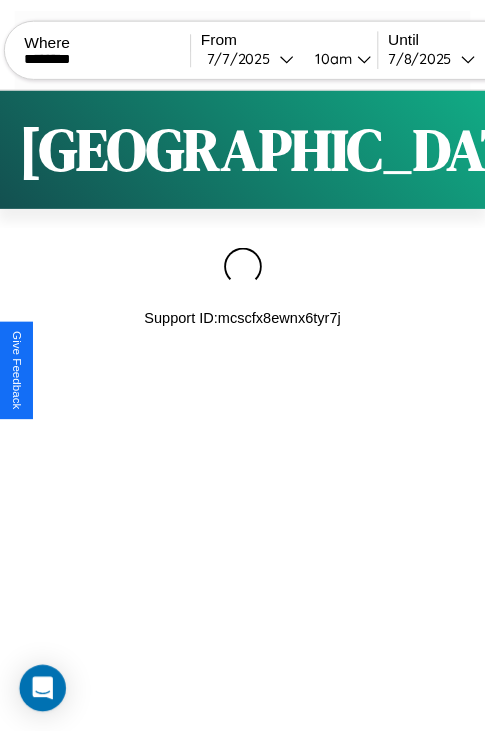 scroll, scrollTop: 0, scrollLeft: 158, axis: horizontal 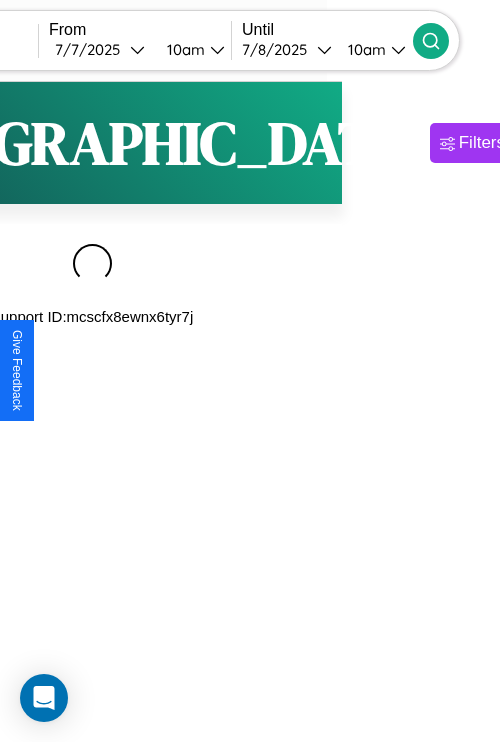 type on "********" 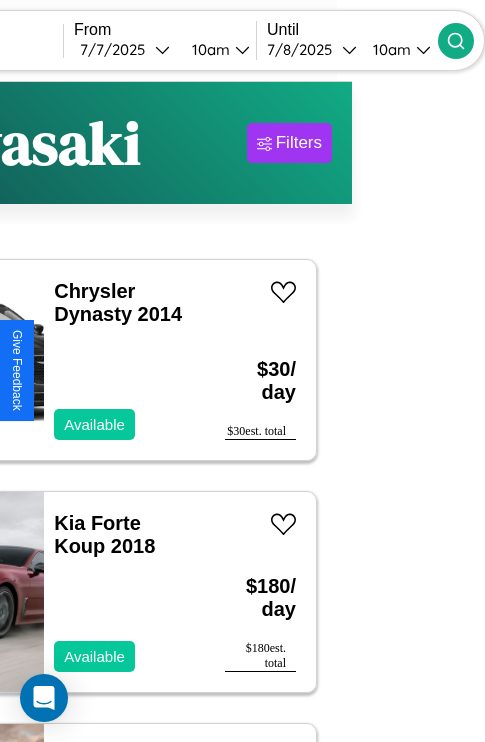 scroll, scrollTop: 54, scrollLeft: 88, axis: both 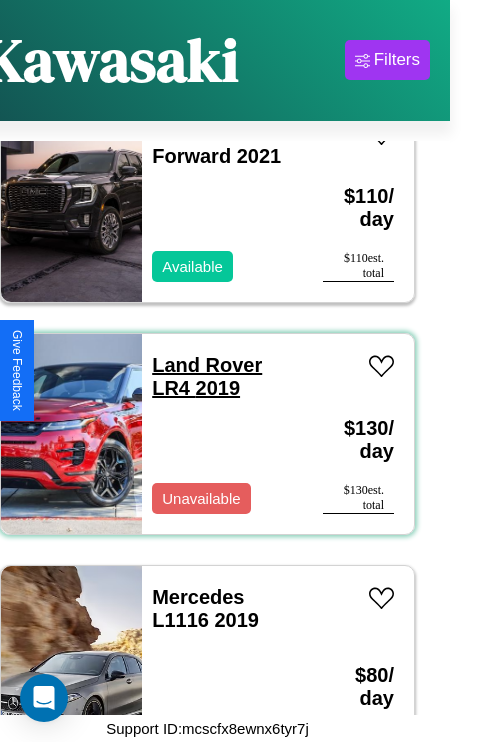 click on "Land Rover   LR4   2019" at bounding box center [207, 376] 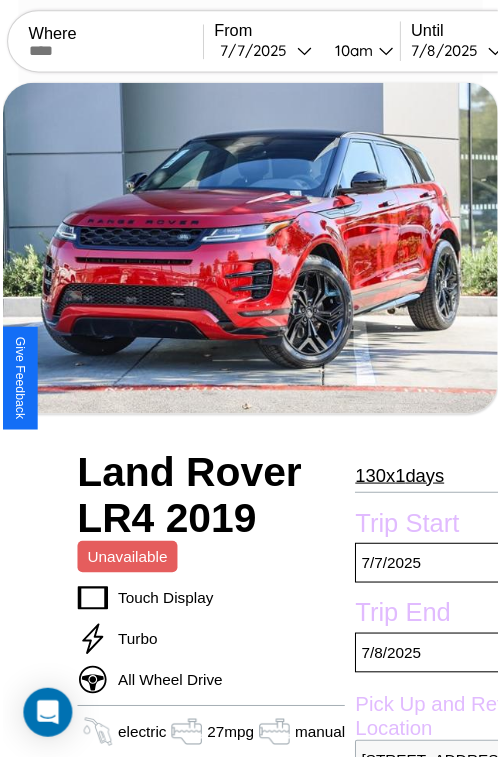 scroll, scrollTop: 180, scrollLeft: 80, axis: both 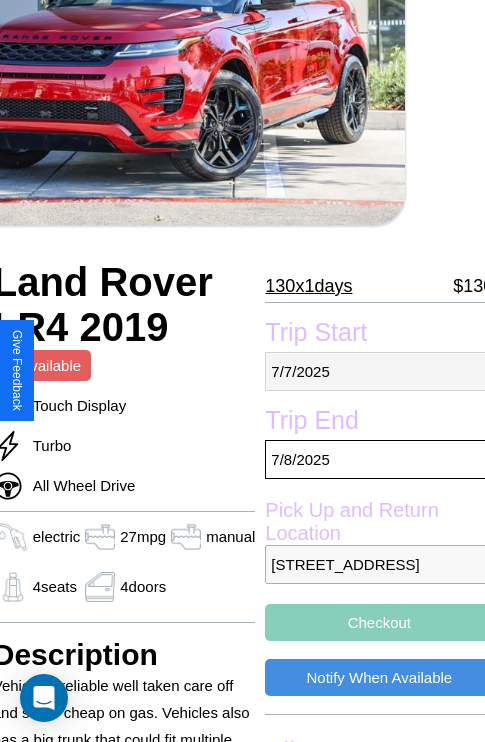 click on "7 / 7 / 2025" at bounding box center [379, 371] 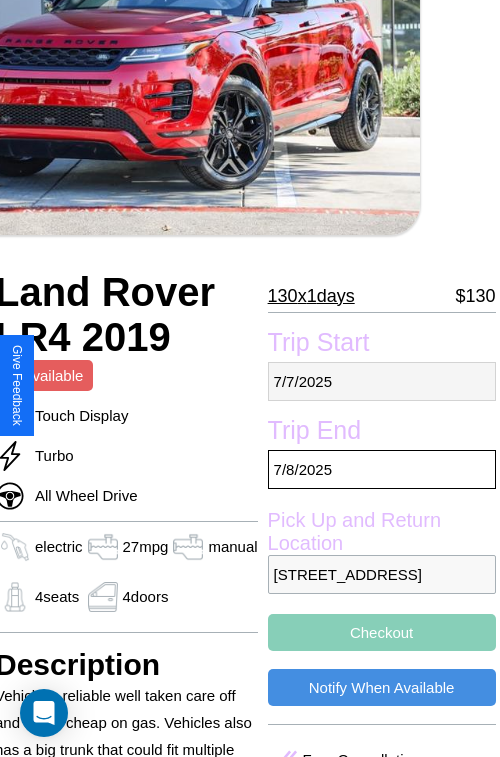 select on "*" 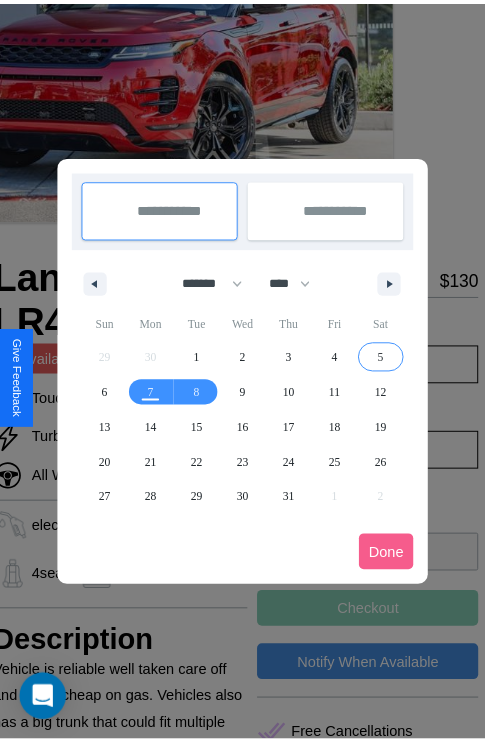 scroll, scrollTop: 0, scrollLeft: 80, axis: horizontal 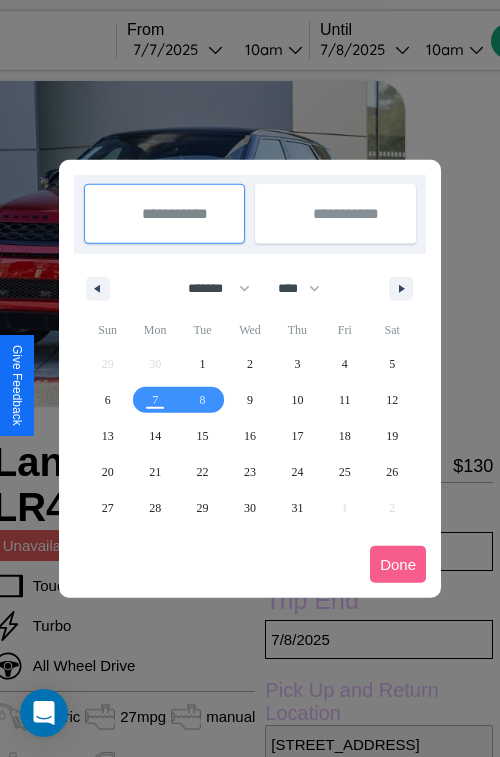 click at bounding box center [250, 378] 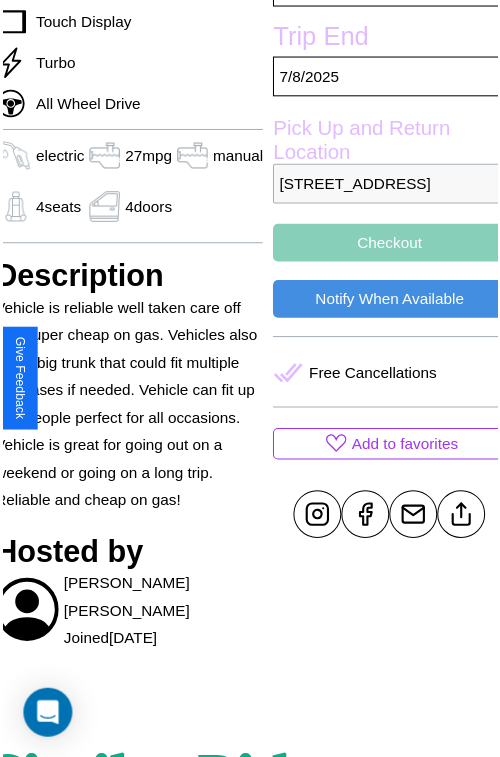 scroll, scrollTop: 655, scrollLeft: 80, axis: both 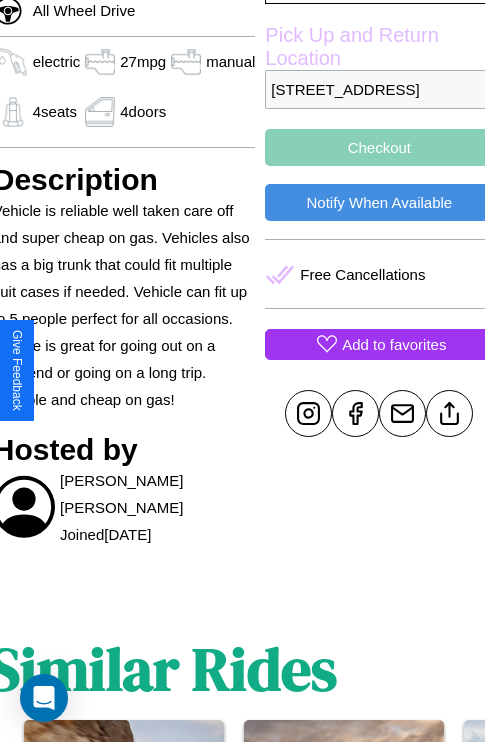 click on "Add to favorites" at bounding box center (394, 344) 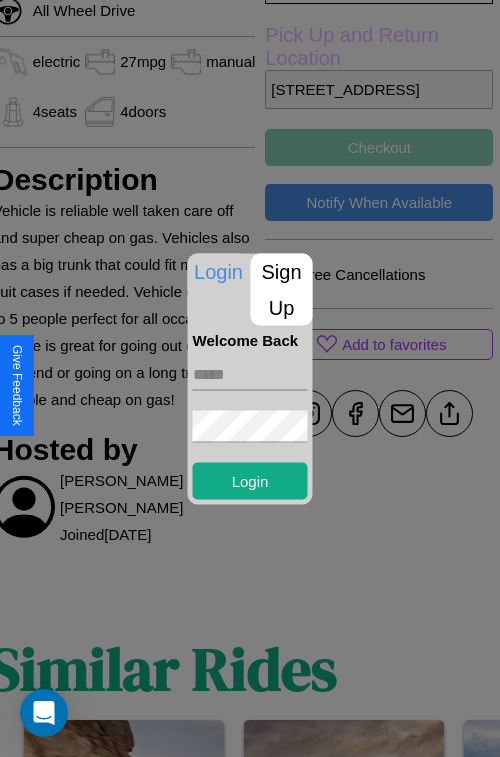 click on "Sign Up" at bounding box center (282, 289) 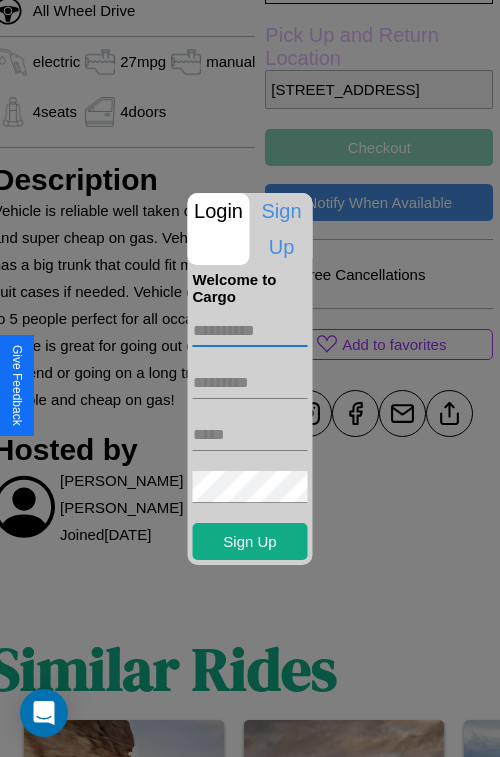 click at bounding box center (250, 331) 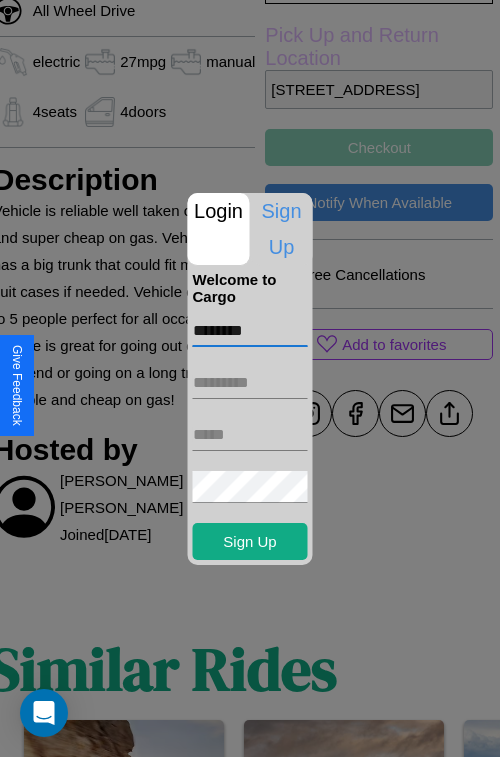 type on "********" 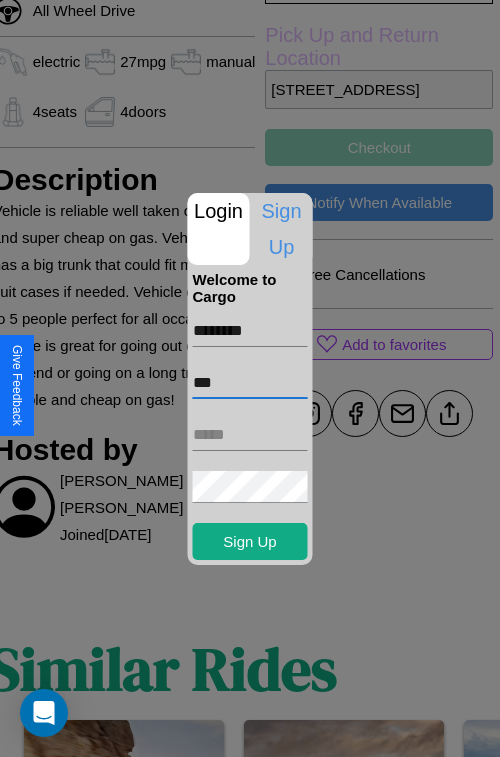 type on "***" 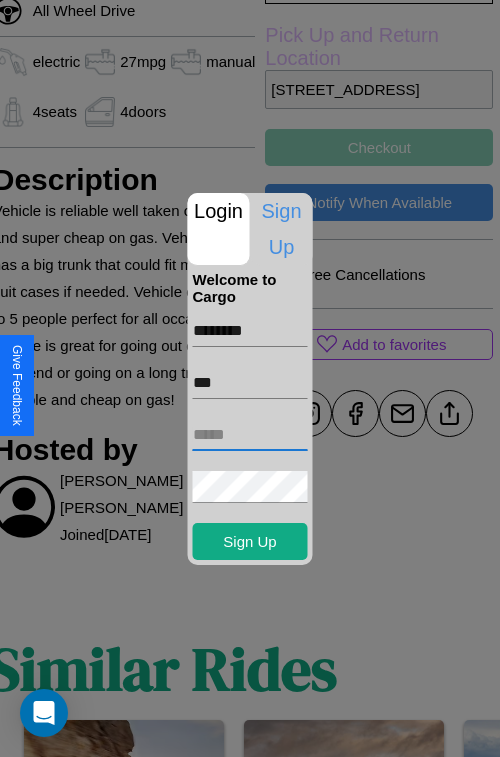 click at bounding box center (250, 435) 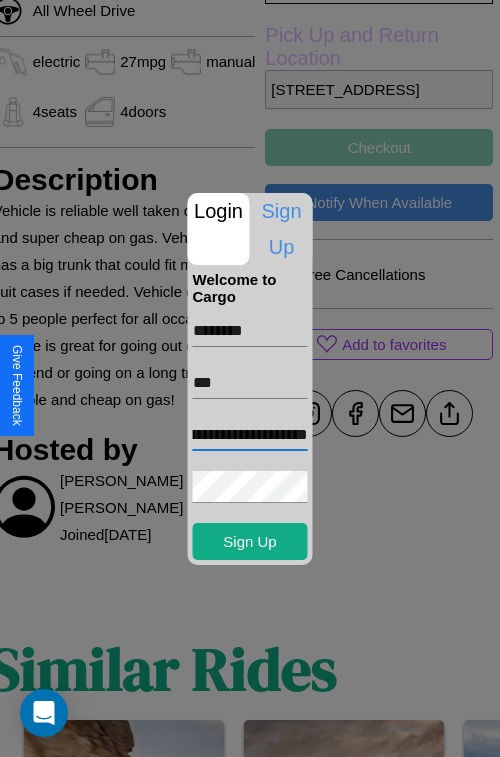 scroll, scrollTop: 0, scrollLeft: 76, axis: horizontal 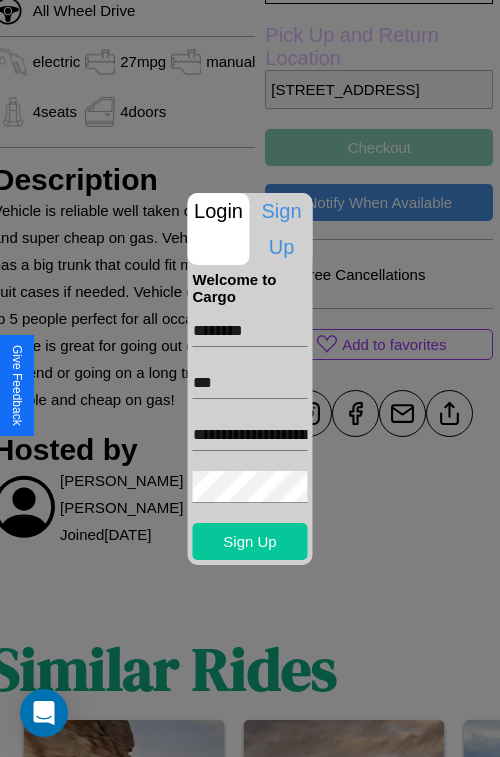 click on "Sign Up" at bounding box center [250, 541] 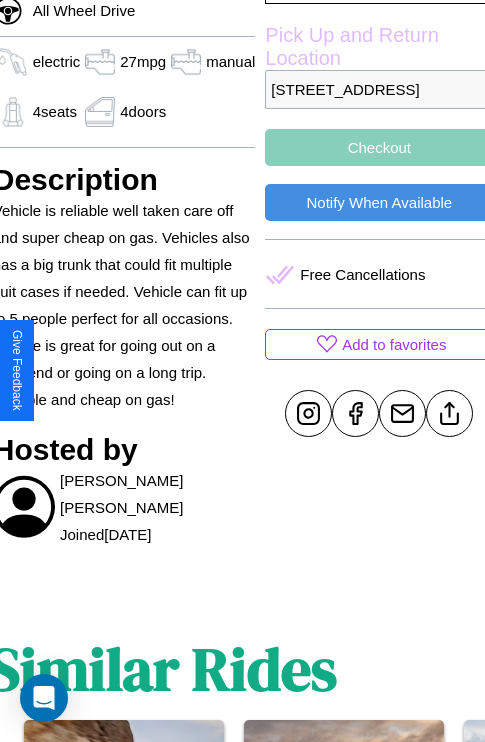 scroll, scrollTop: 655, scrollLeft: 80, axis: both 